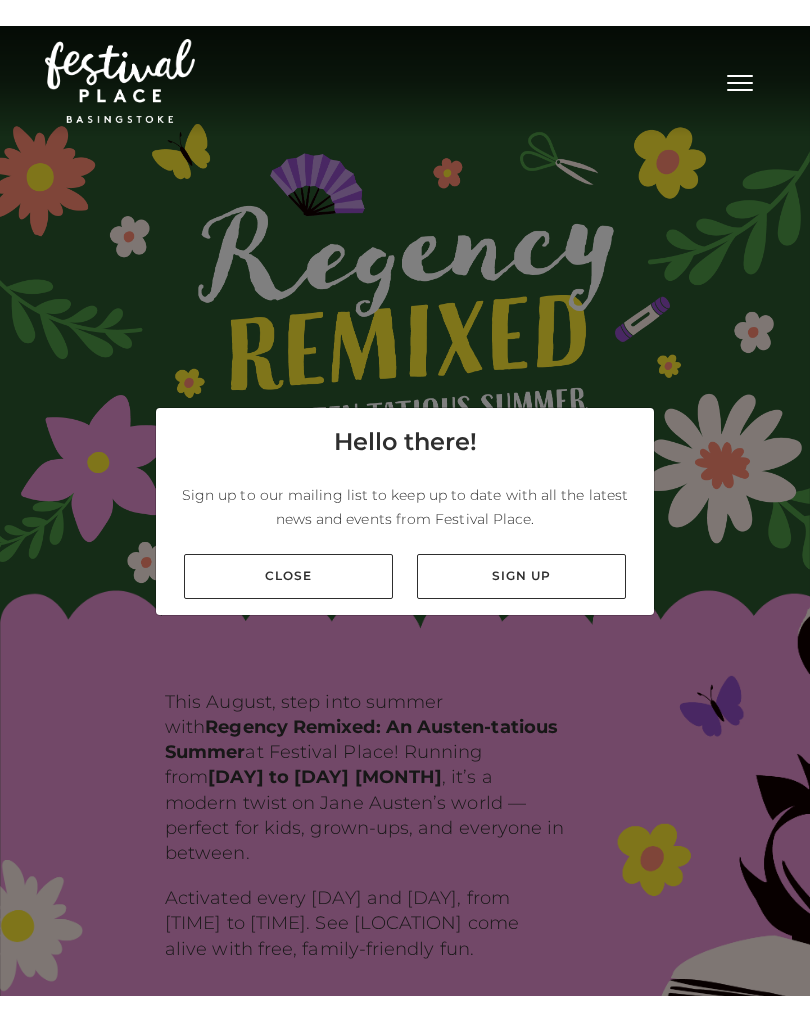 scroll, scrollTop: 0, scrollLeft: 0, axis: both 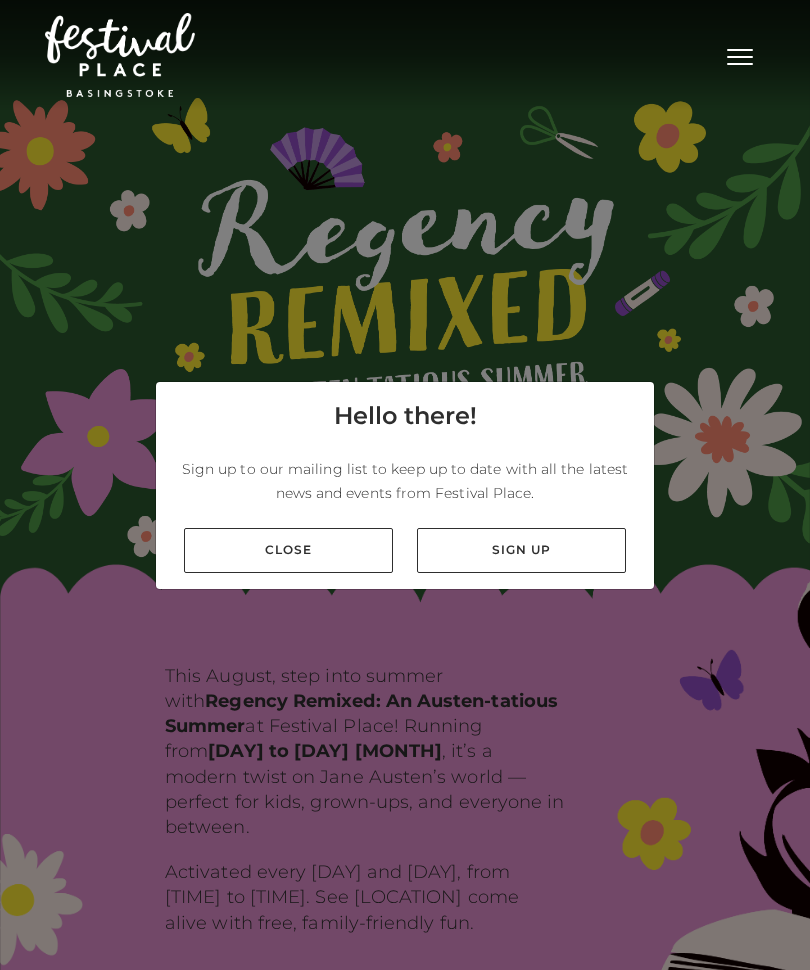 click on "Close" at bounding box center [288, 550] 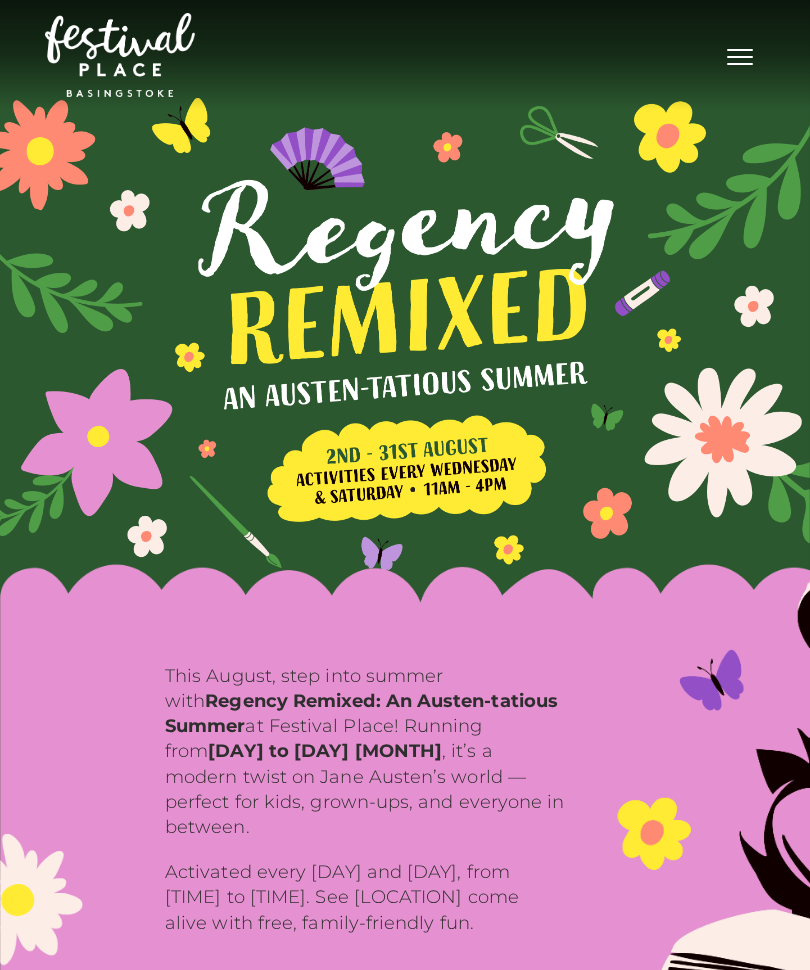 click at bounding box center (592, 796) 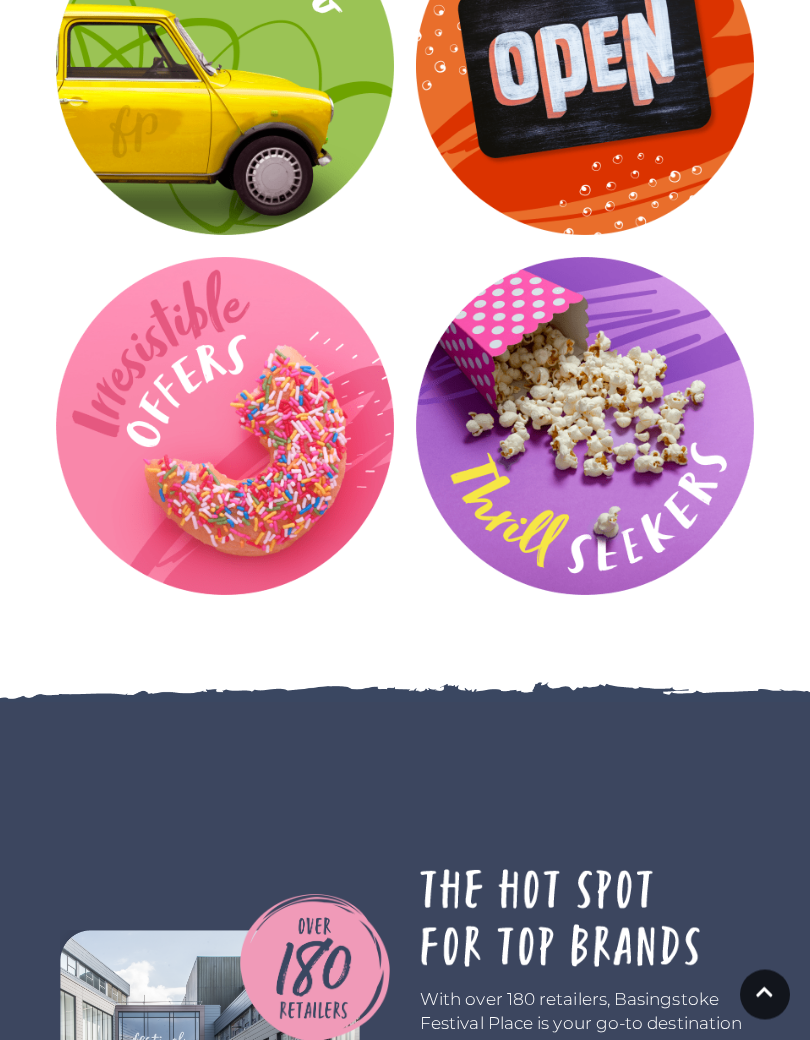 scroll, scrollTop: 3898, scrollLeft: 0, axis: vertical 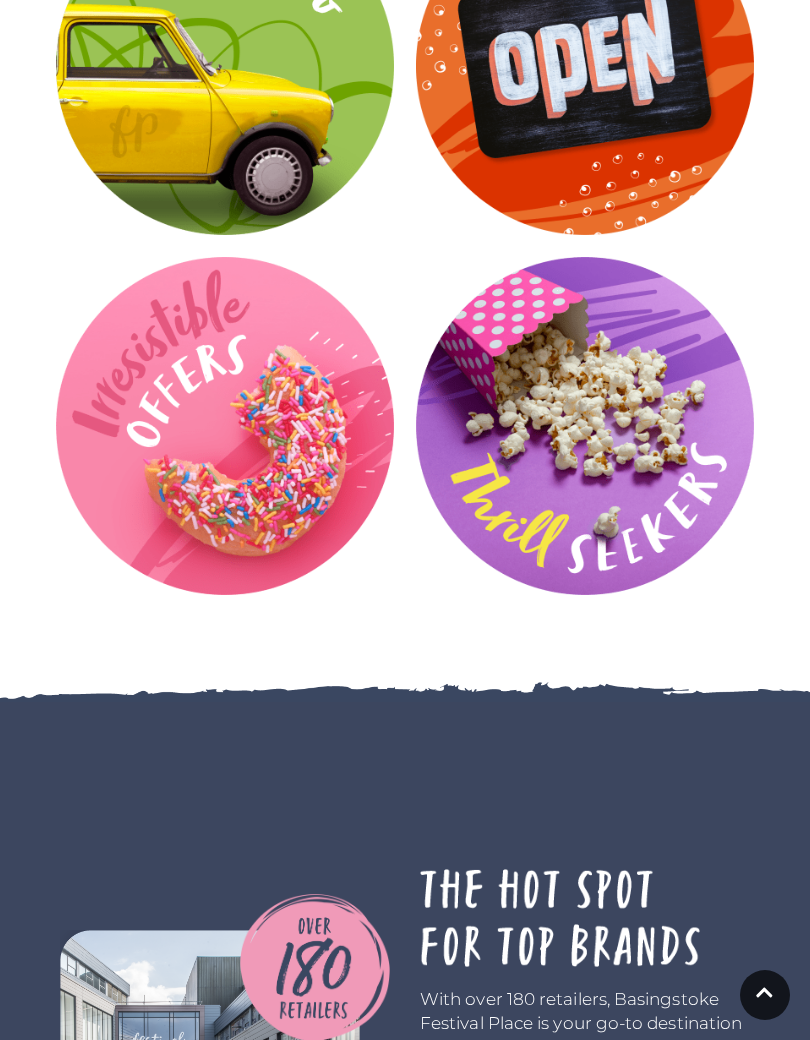 click at bounding box center [0, 0] 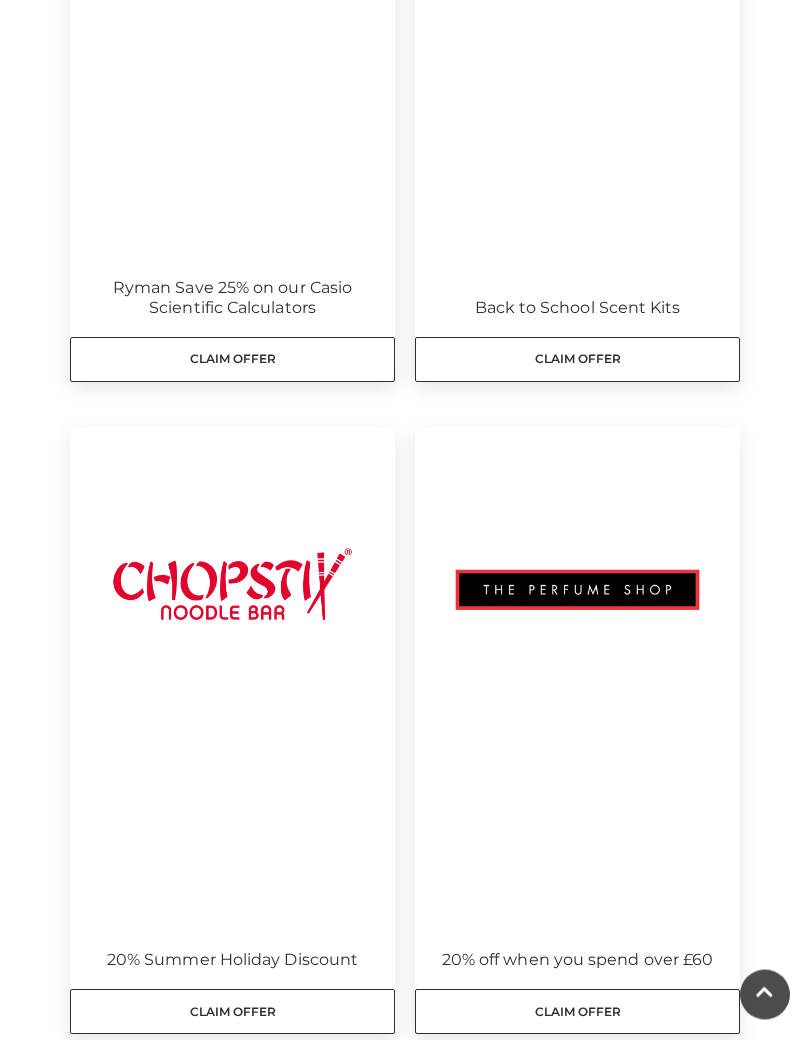 scroll, scrollTop: 2845, scrollLeft: 0, axis: vertical 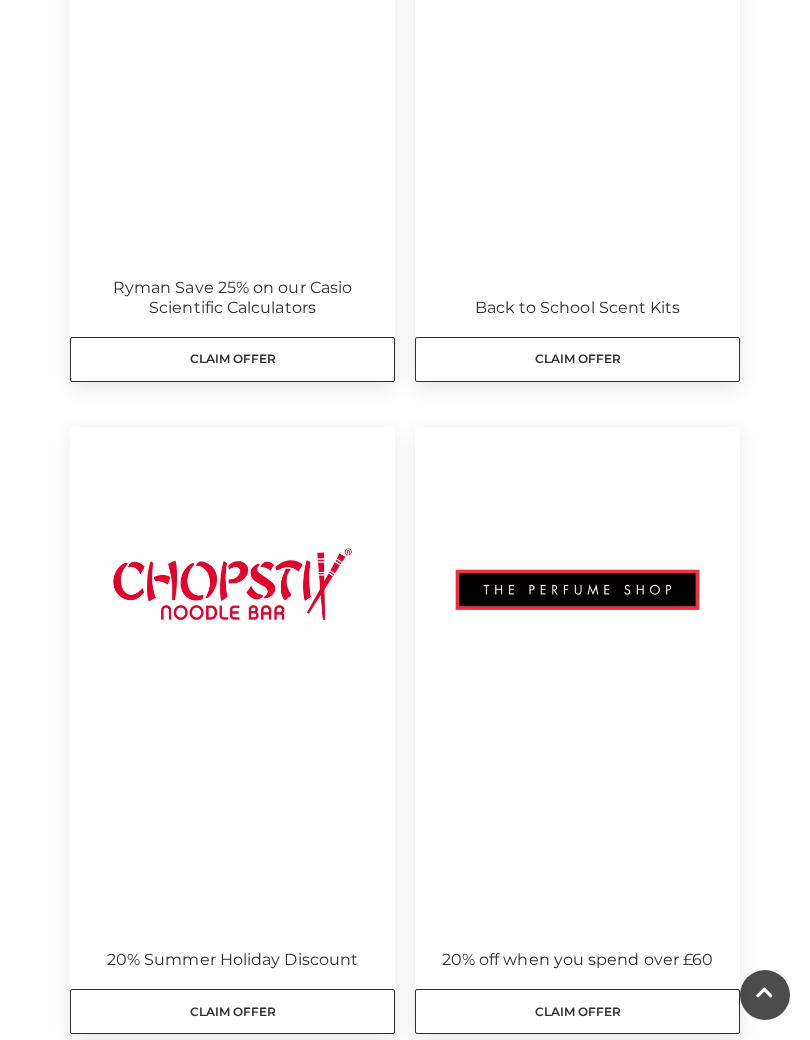 click on "Claim Offer" at bounding box center [577, 359] 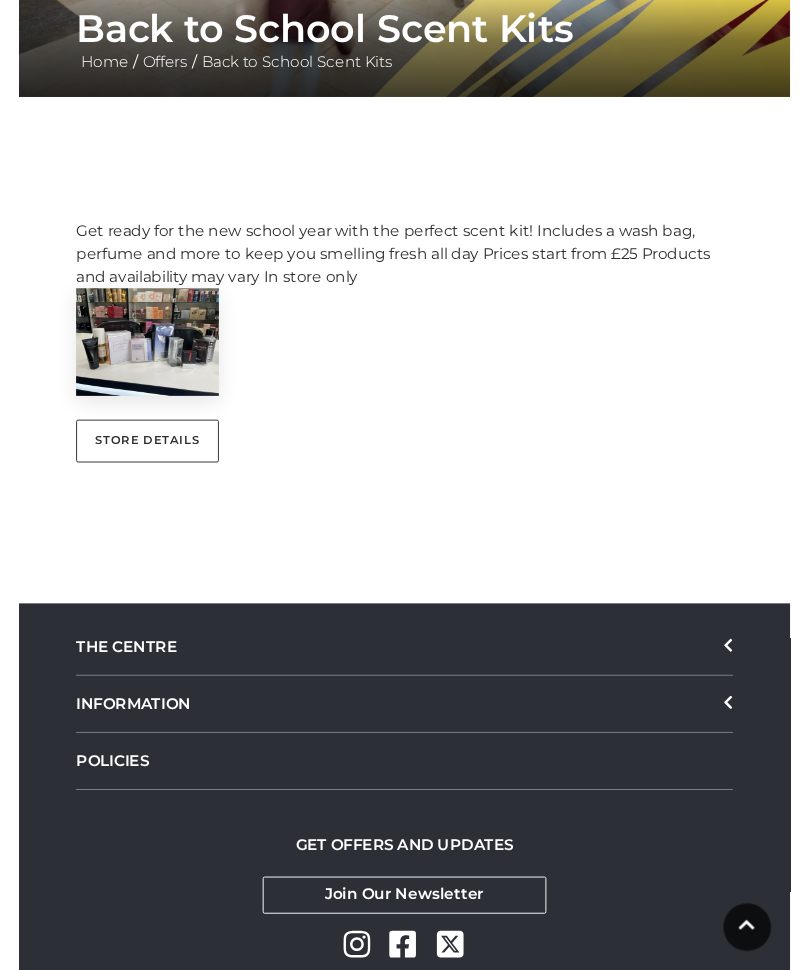 scroll, scrollTop: 445, scrollLeft: 0, axis: vertical 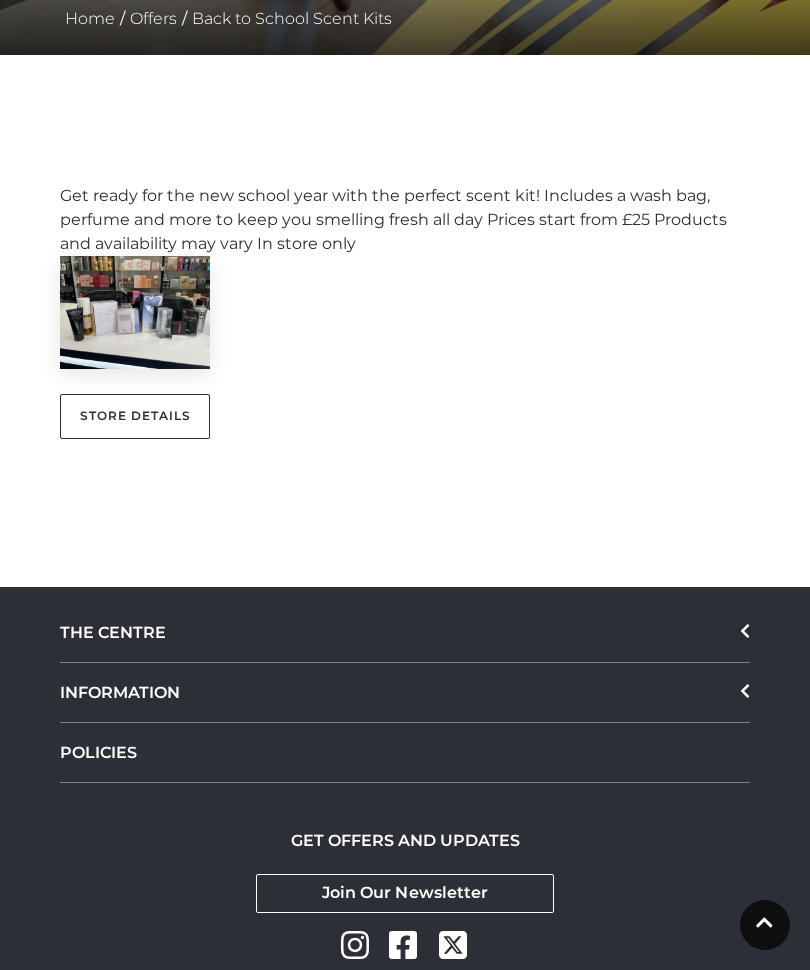 click on "Store Details" at bounding box center (135, 416) 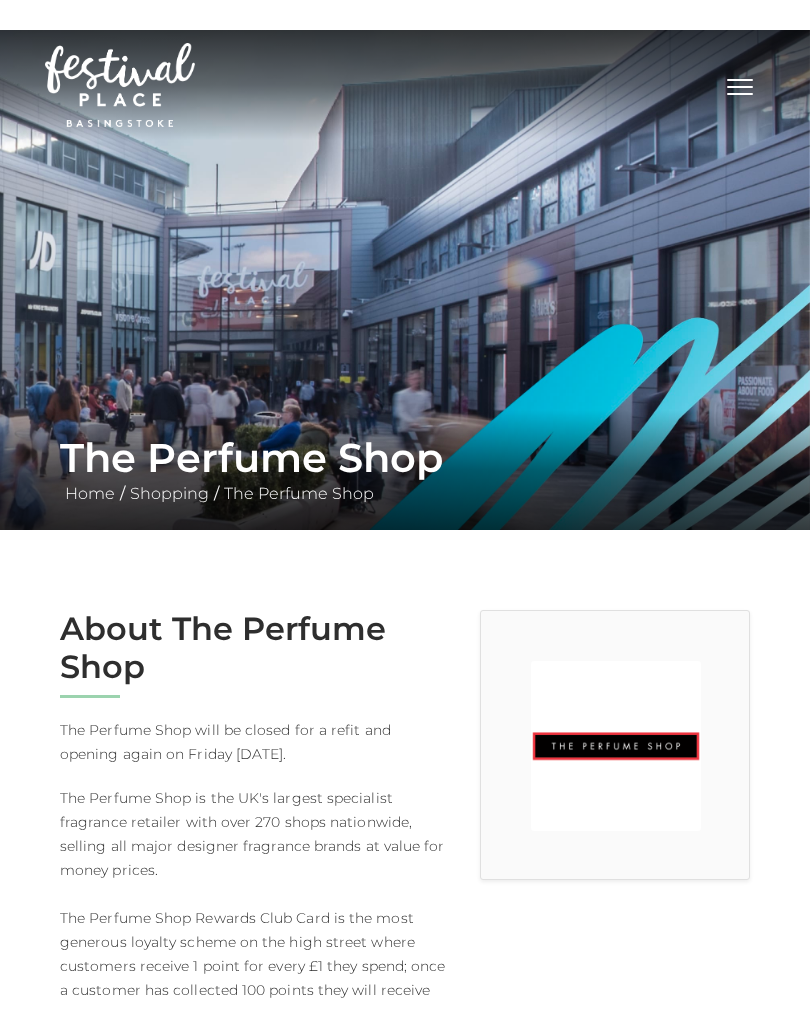 scroll, scrollTop: 0, scrollLeft: 0, axis: both 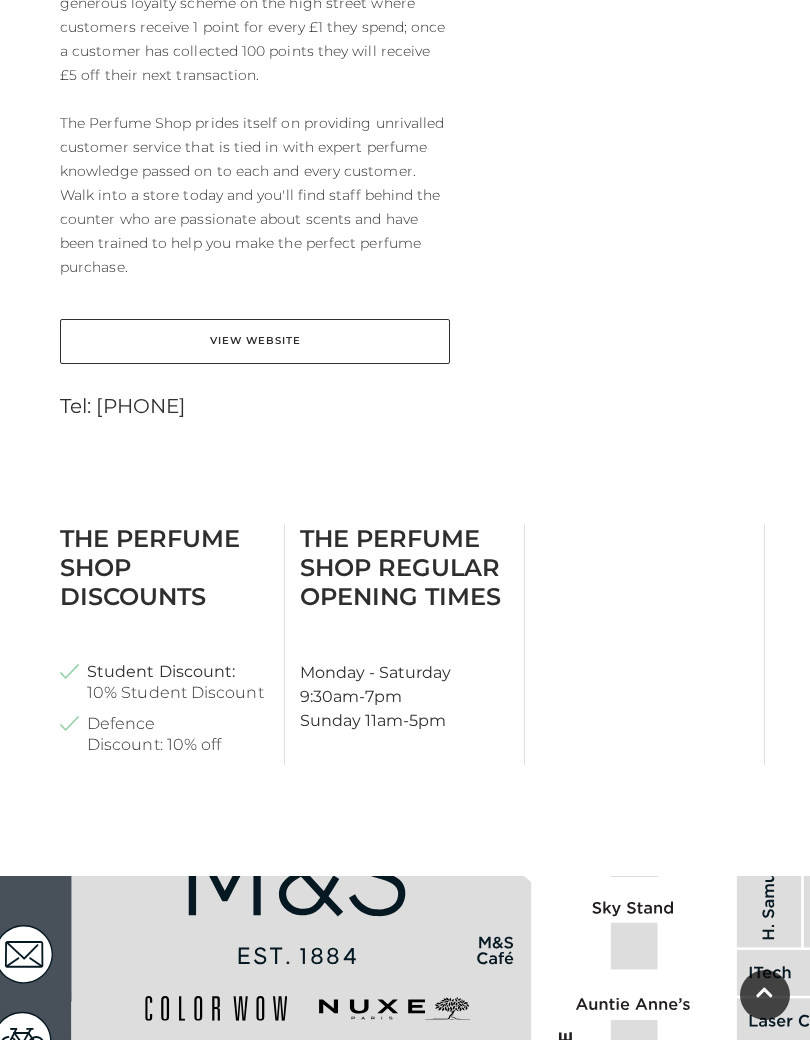 click on "View Website" at bounding box center [255, 341] 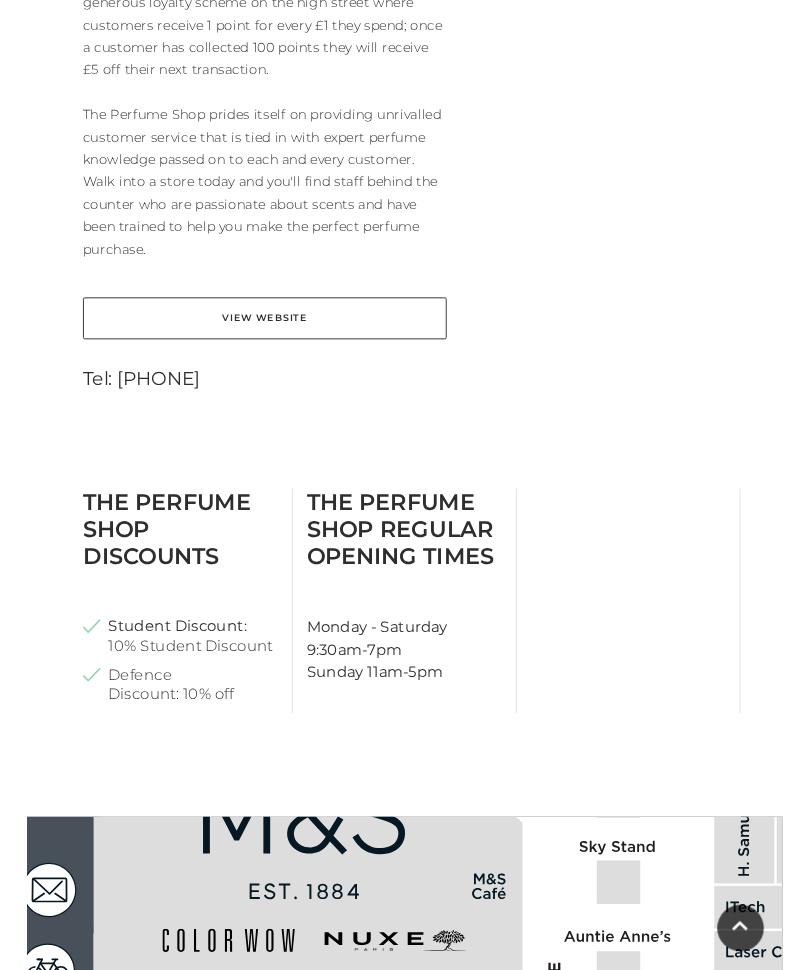 scroll, scrollTop: 979, scrollLeft: 0, axis: vertical 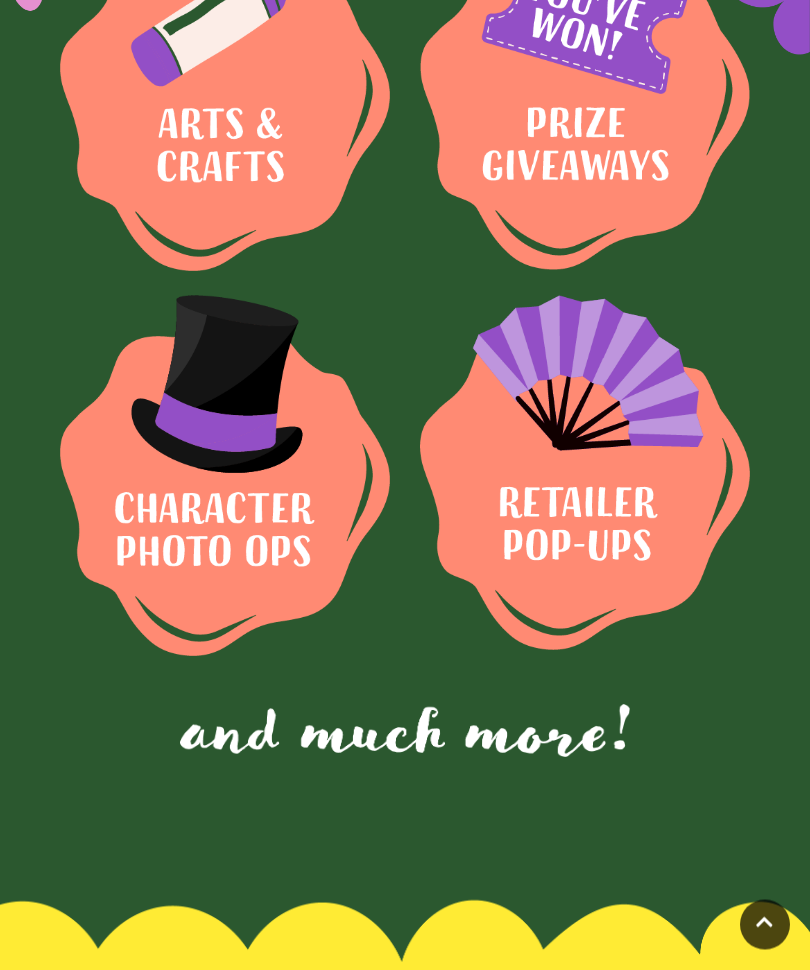 click at bounding box center (225, 101) 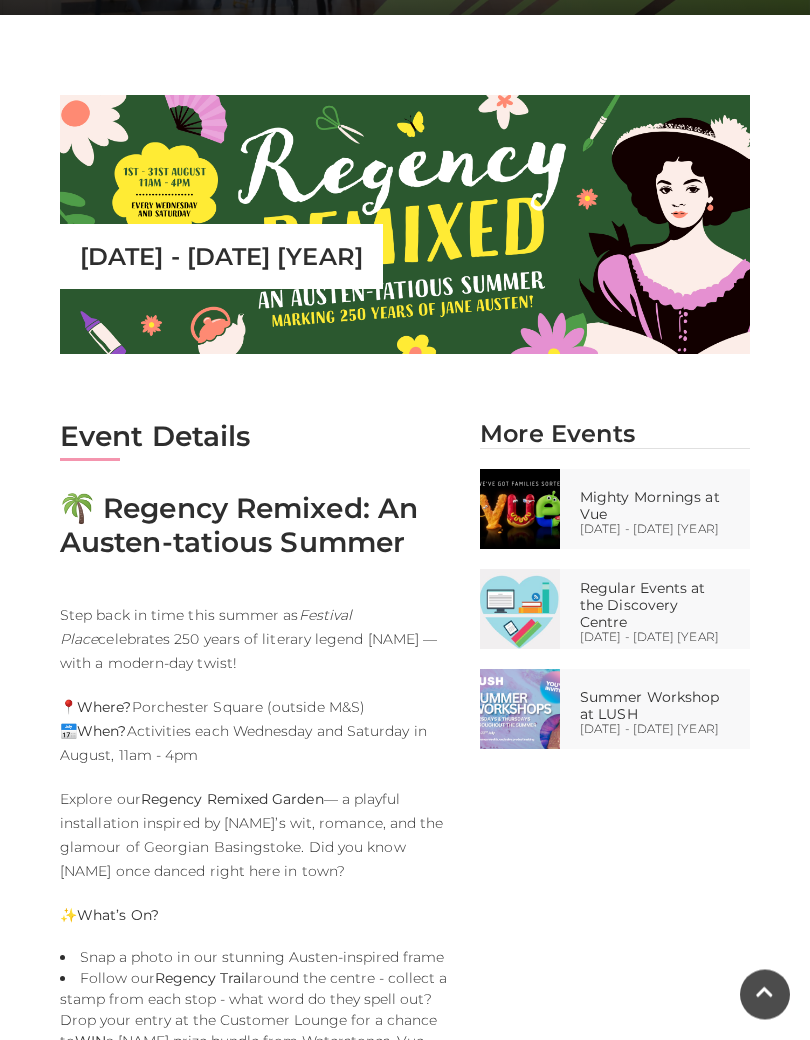 scroll, scrollTop: 485, scrollLeft: 0, axis: vertical 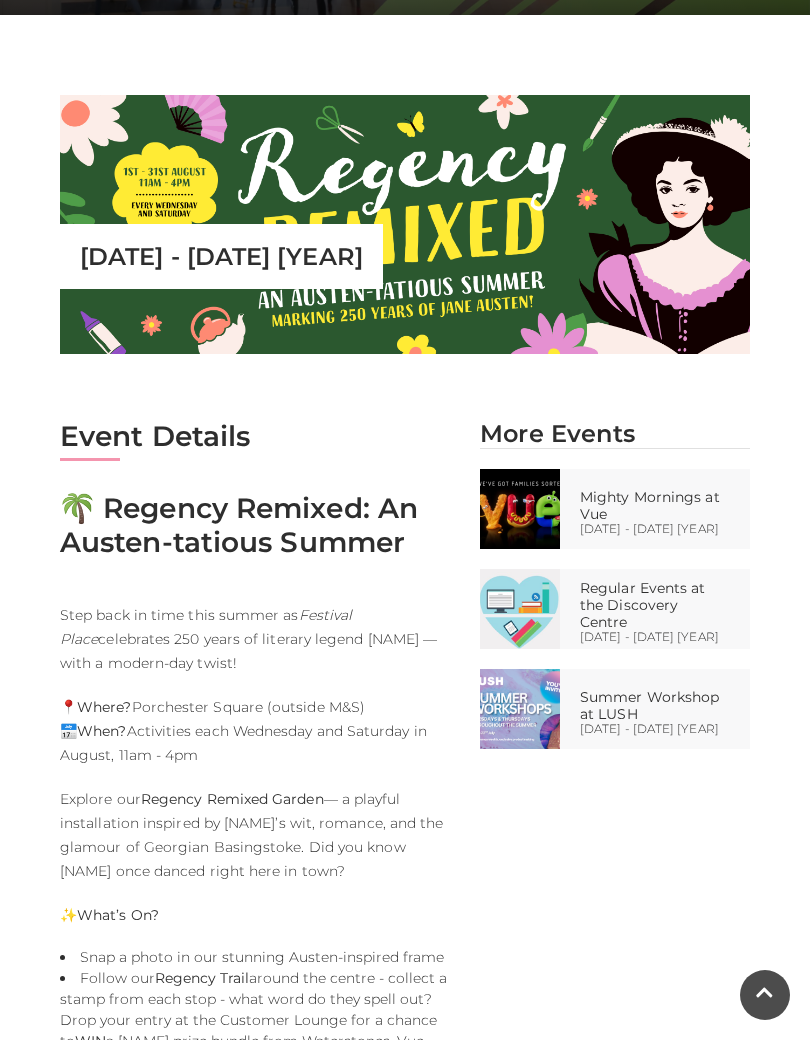 click on "Mighty Mornings at Vue" at bounding box center [662, 506] 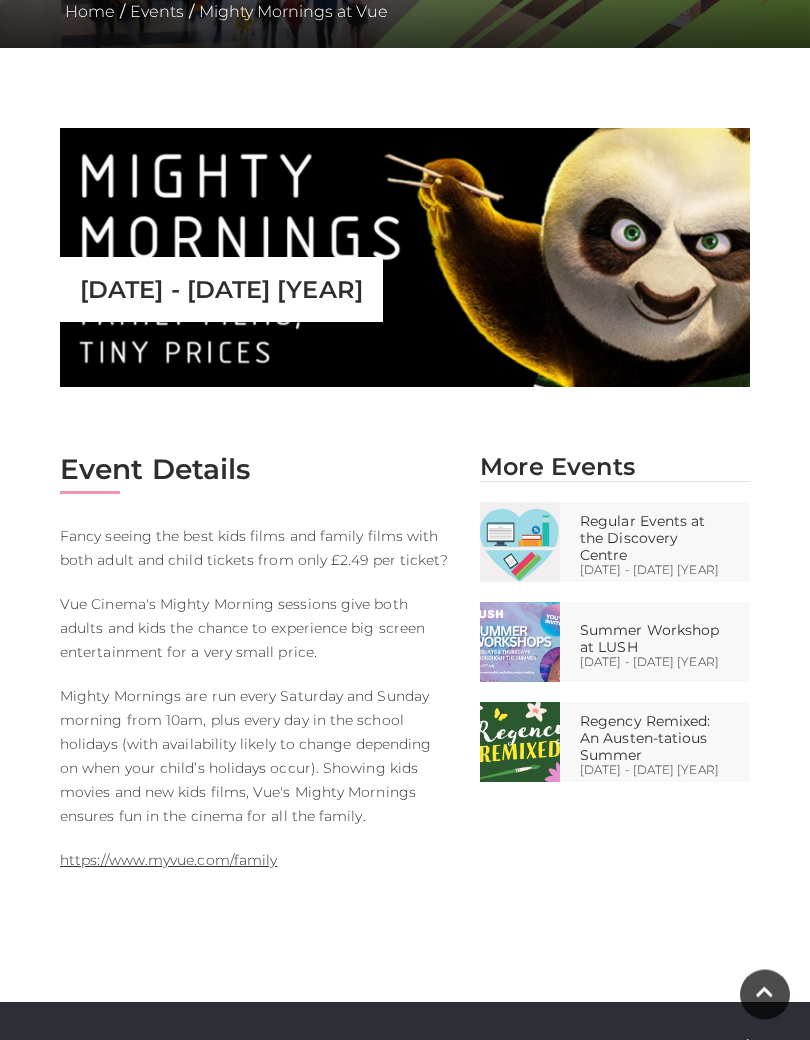 scroll, scrollTop: 452, scrollLeft: 0, axis: vertical 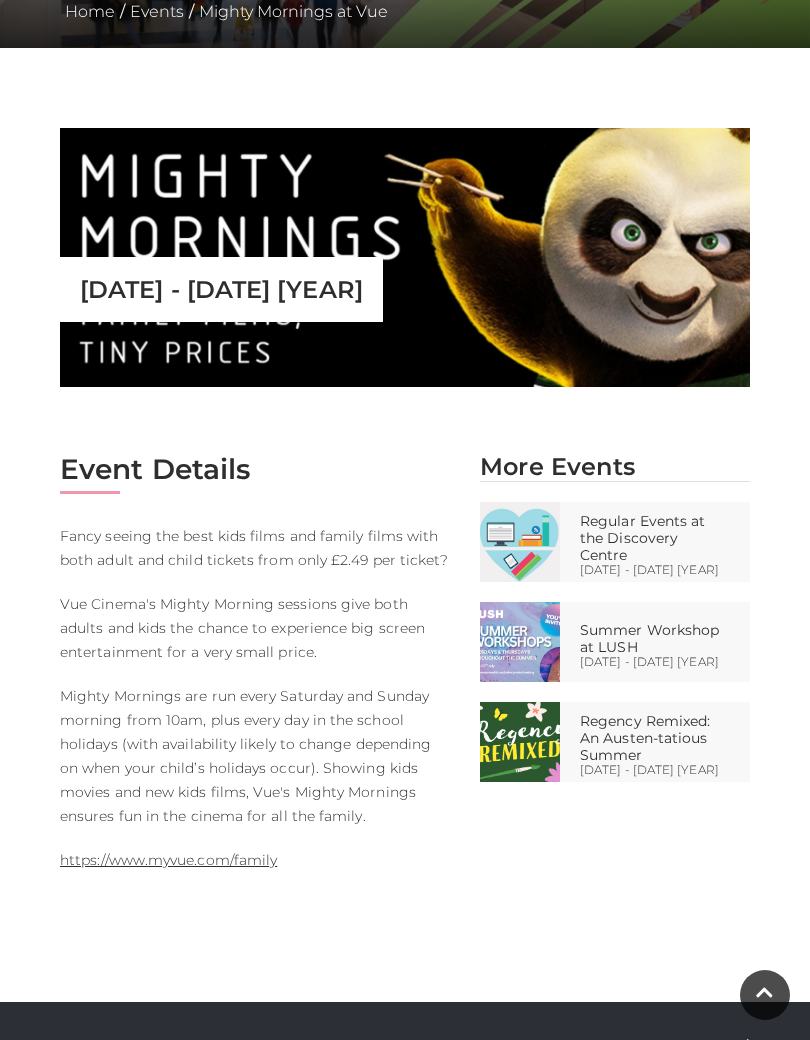 click on "Summer Workshop at LUSH" at bounding box center (662, 639) 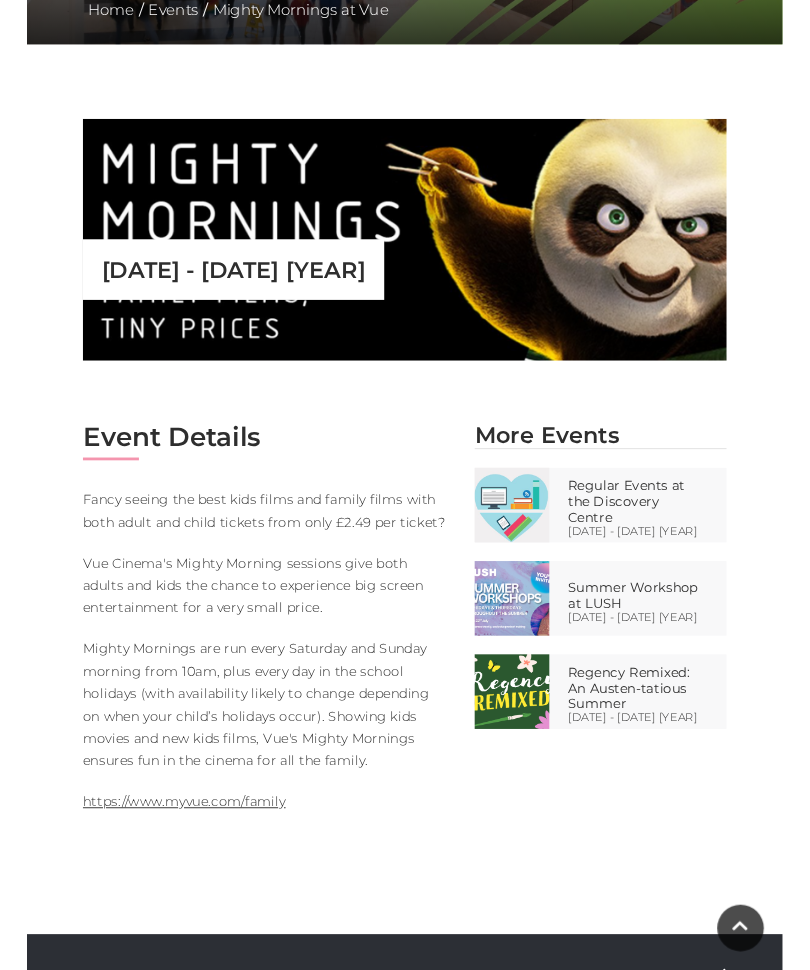scroll, scrollTop: 522, scrollLeft: 0, axis: vertical 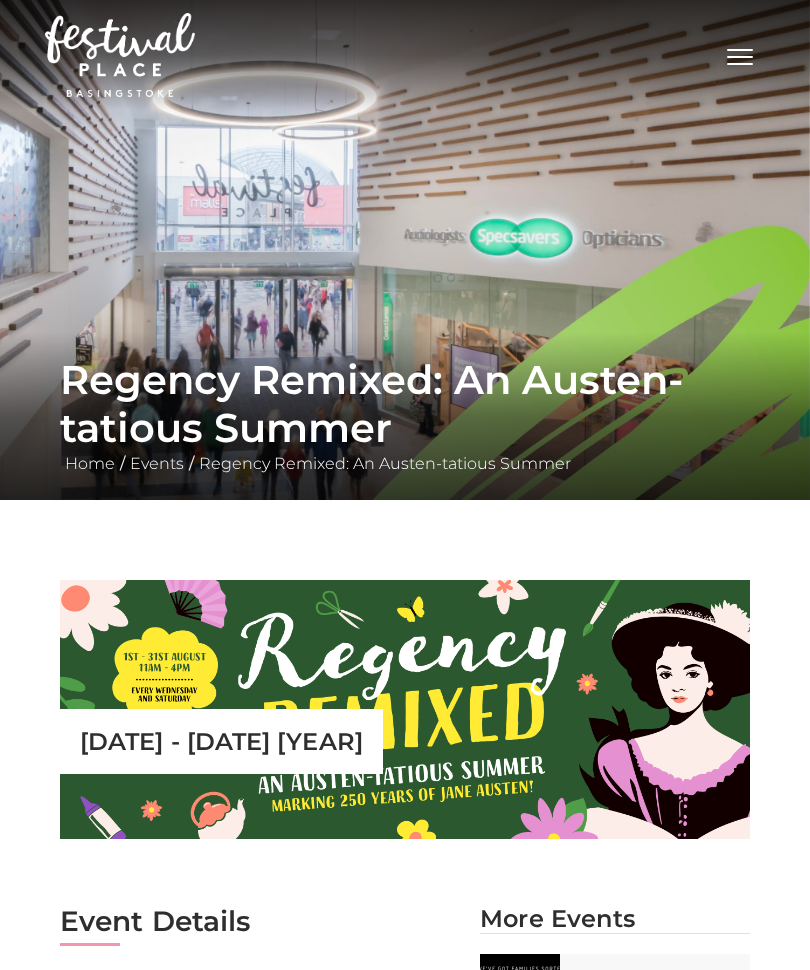 click at bounding box center (740, 64) 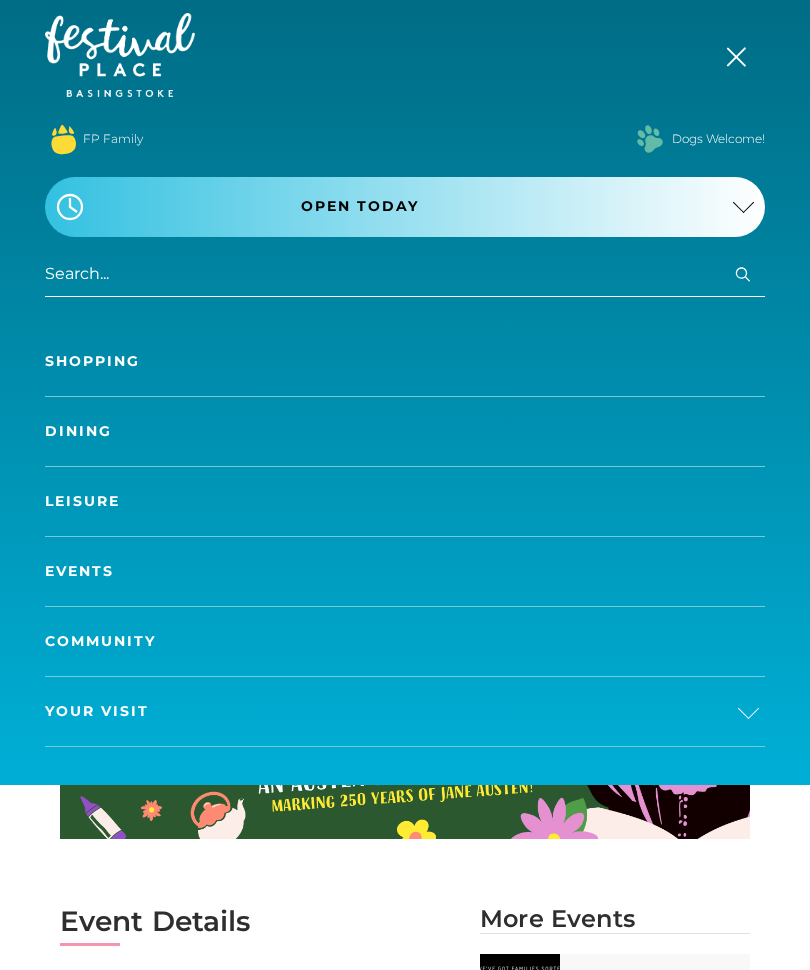 click on "Dining" at bounding box center [405, 431] 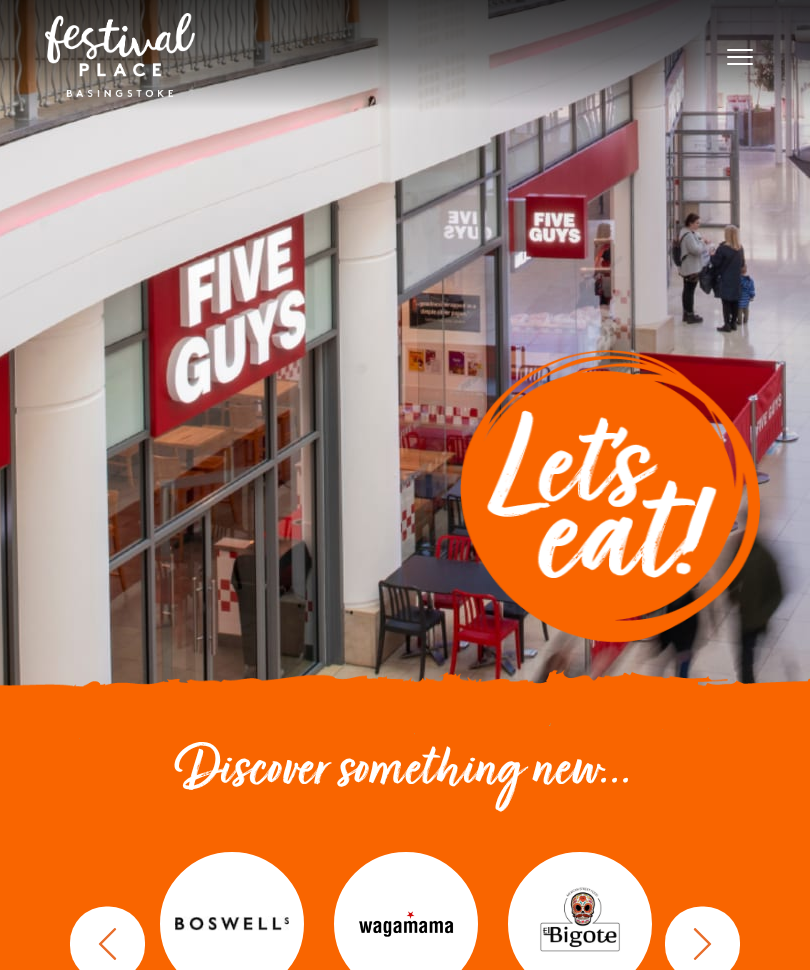 scroll, scrollTop: 0, scrollLeft: 0, axis: both 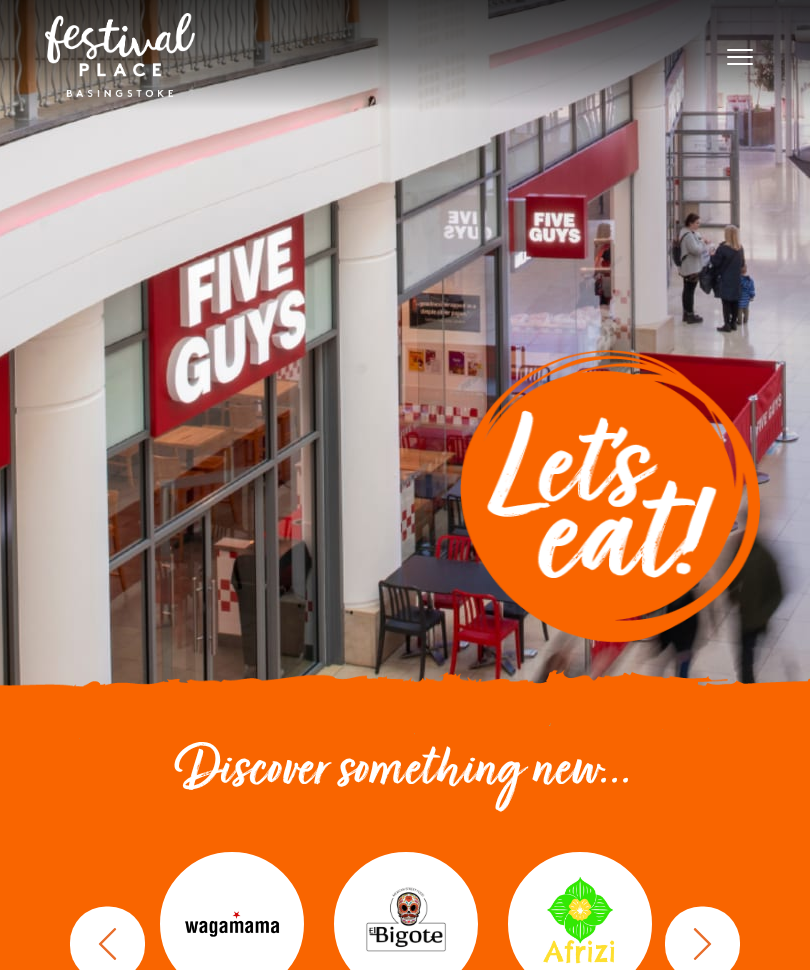click 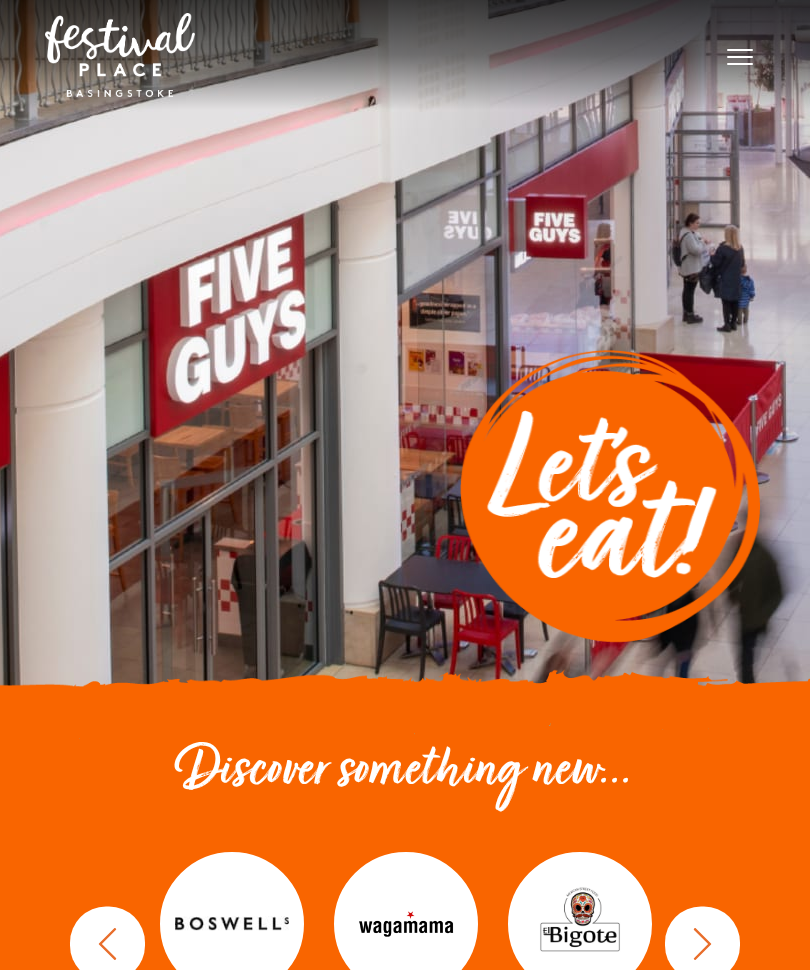 click at bounding box center [232, 924] 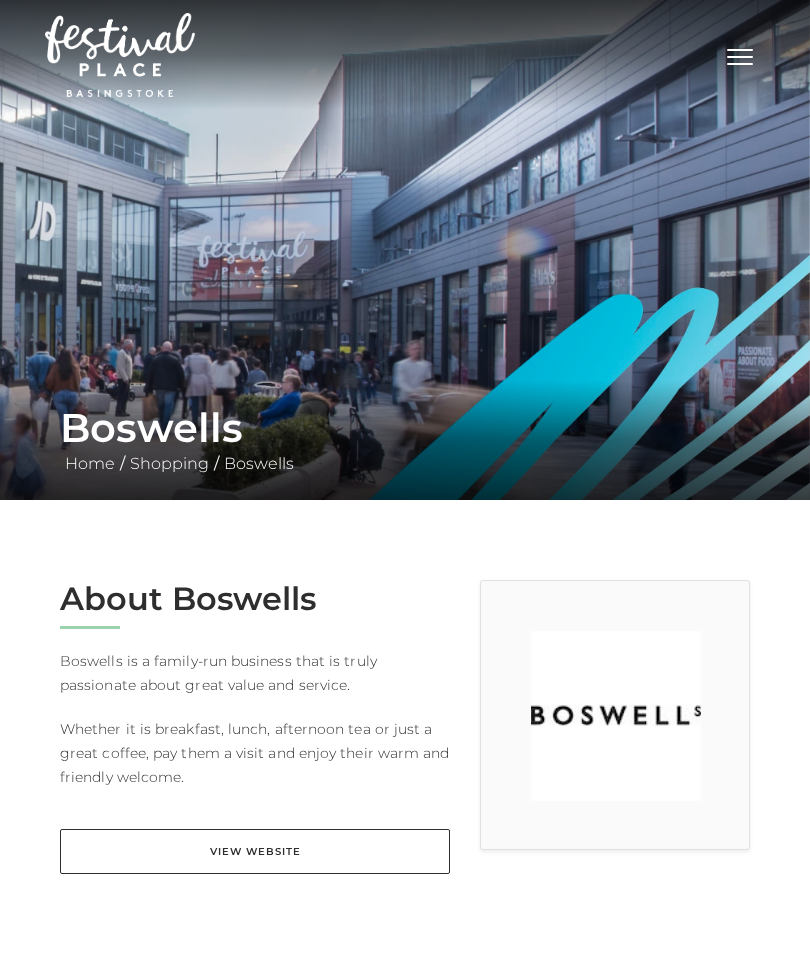 scroll, scrollTop: 0, scrollLeft: 0, axis: both 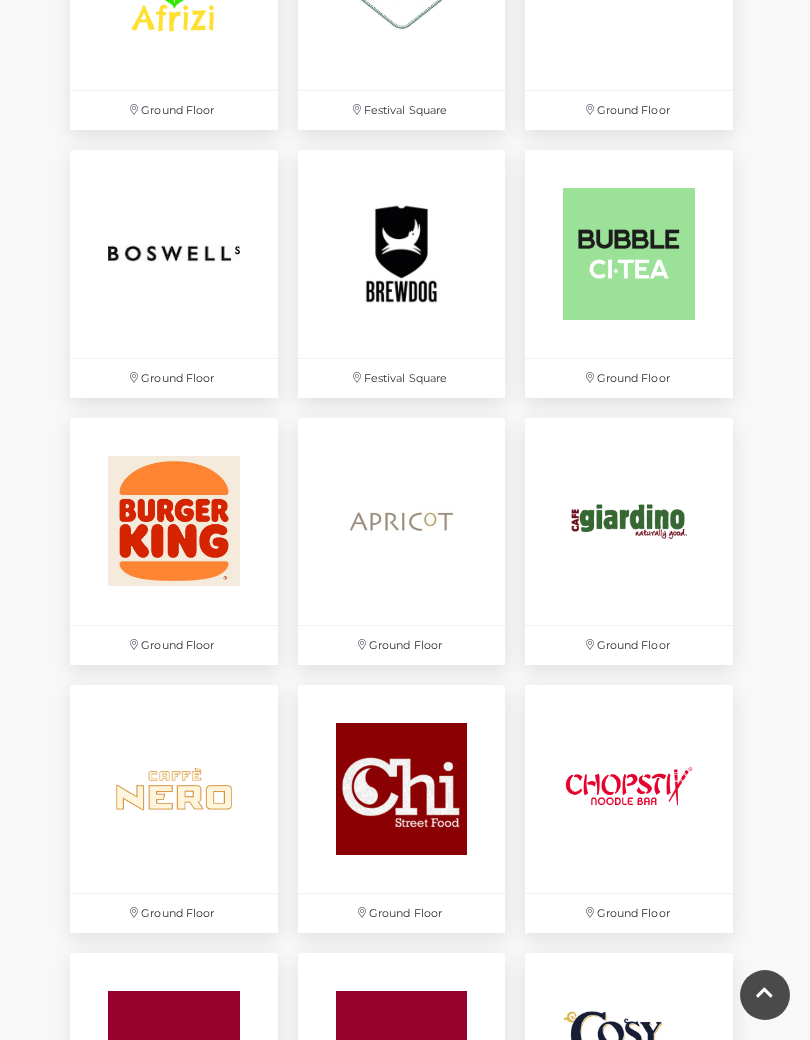 click at bounding box center (629, 522) 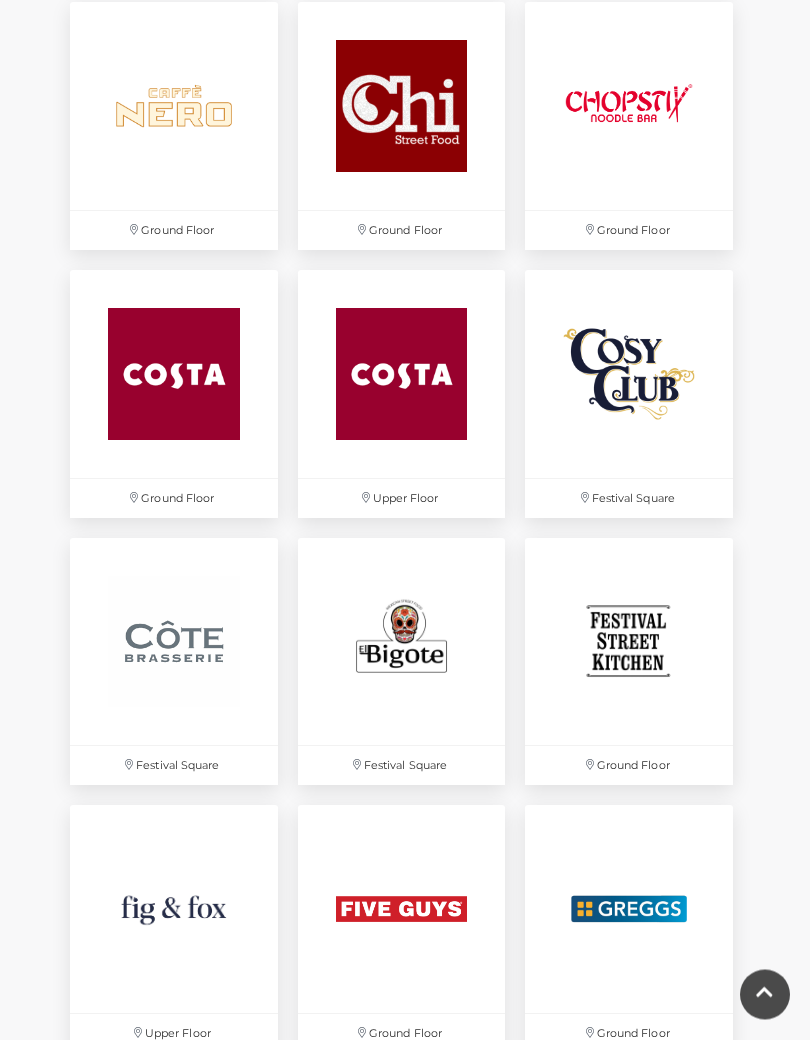 scroll, scrollTop: 2178, scrollLeft: 0, axis: vertical 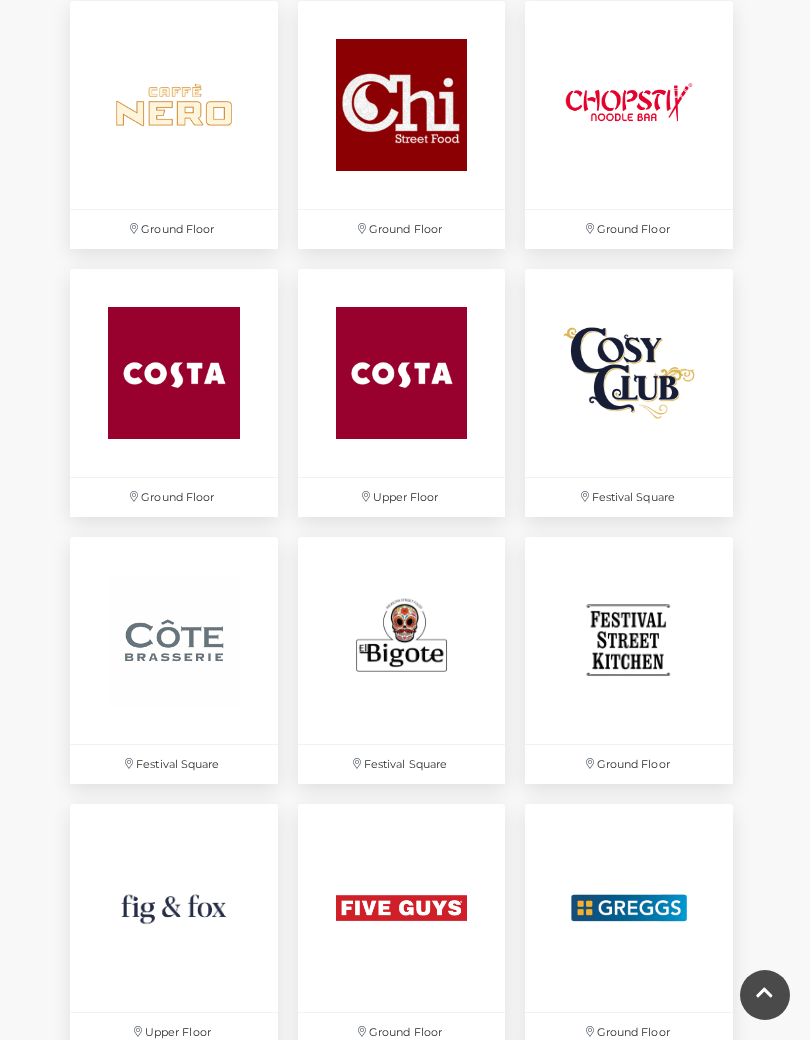 click at bounding box center [402, 641] 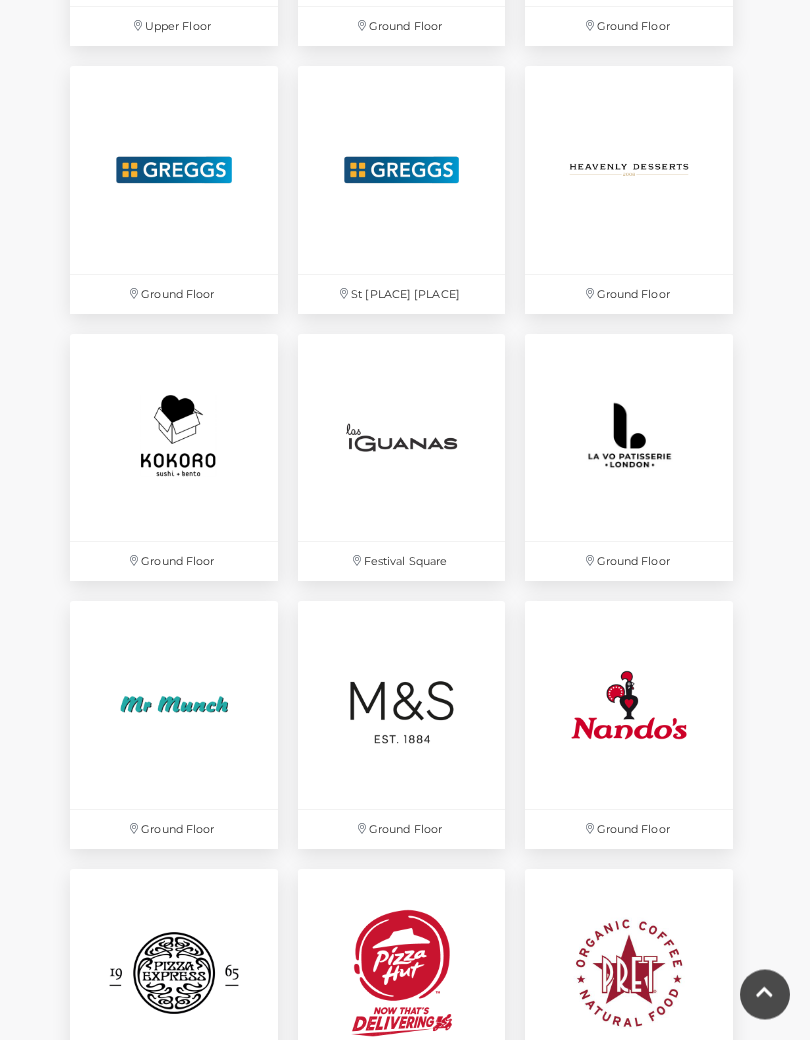 scroll, scrollTop: 3185, scrollLeft: 0, axis: vertical 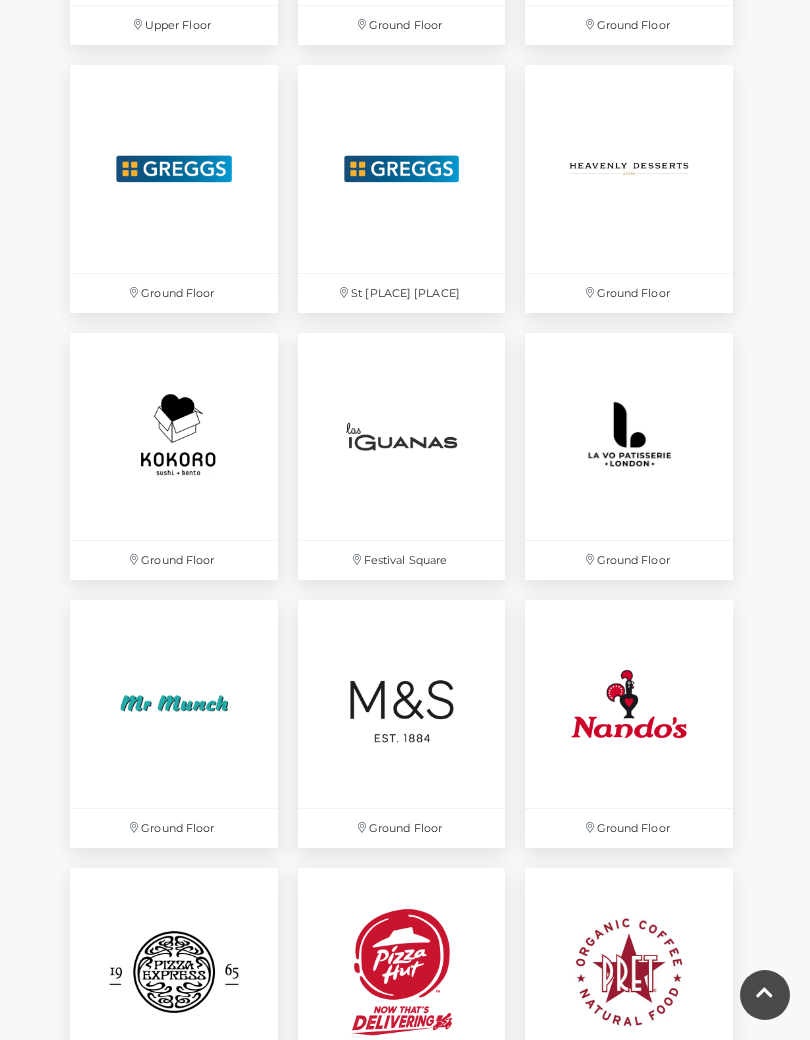 click at bounding box center (174, 704) 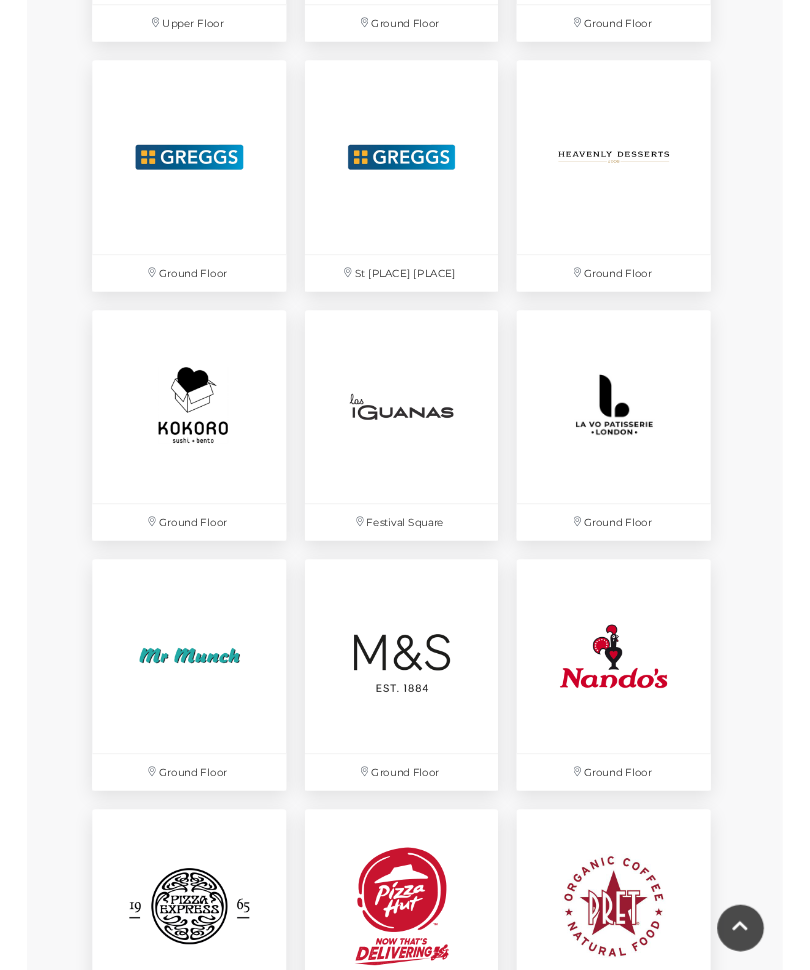 scroll, scrollTop: 3255, scrollLeft: 0, axis: vertical 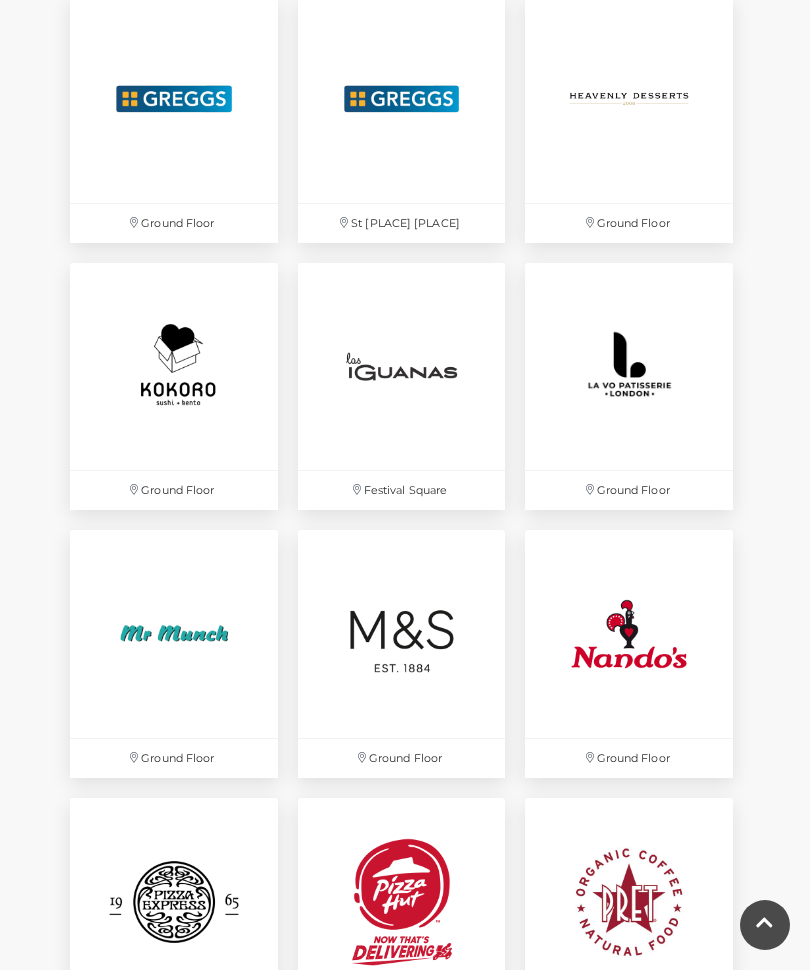 click at bounding box center (402, 634) 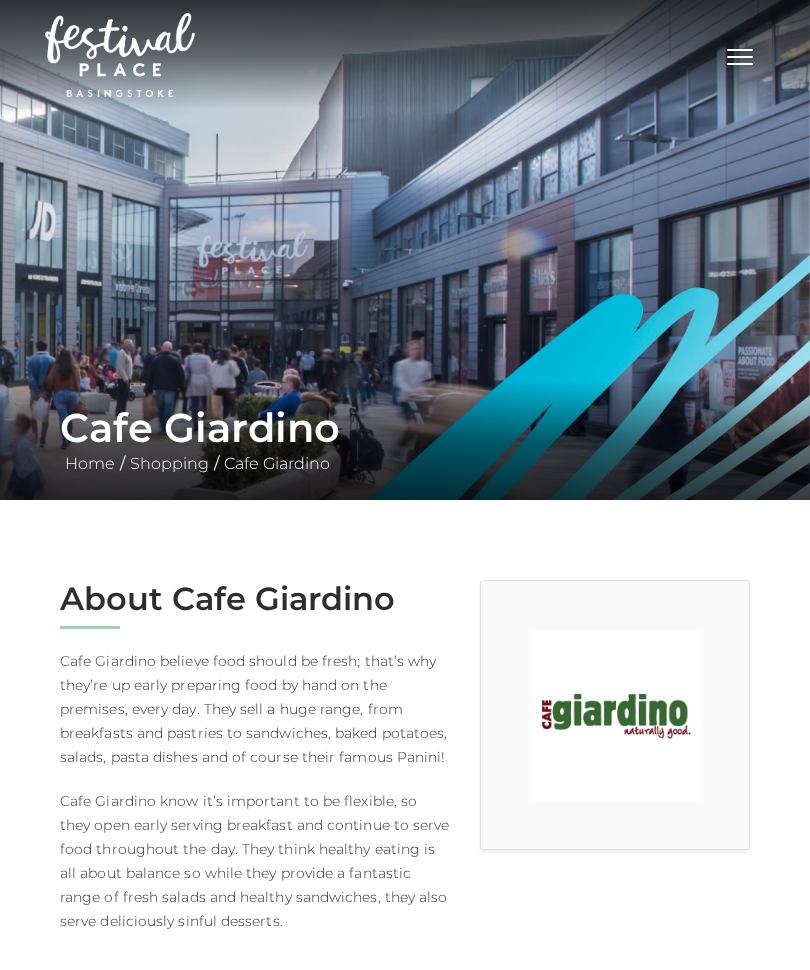 scroll, scrollTop: 0, scrollLeft: 0, axis: both 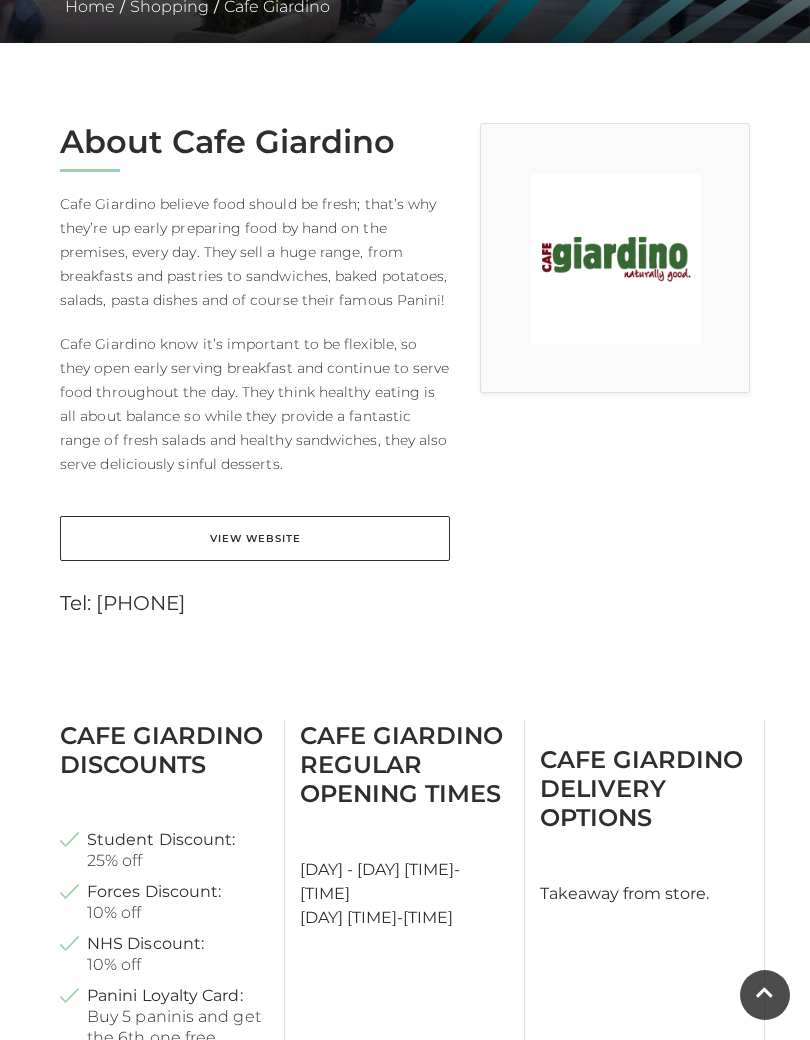 click on "View Website" at bounding box center (255, 538) 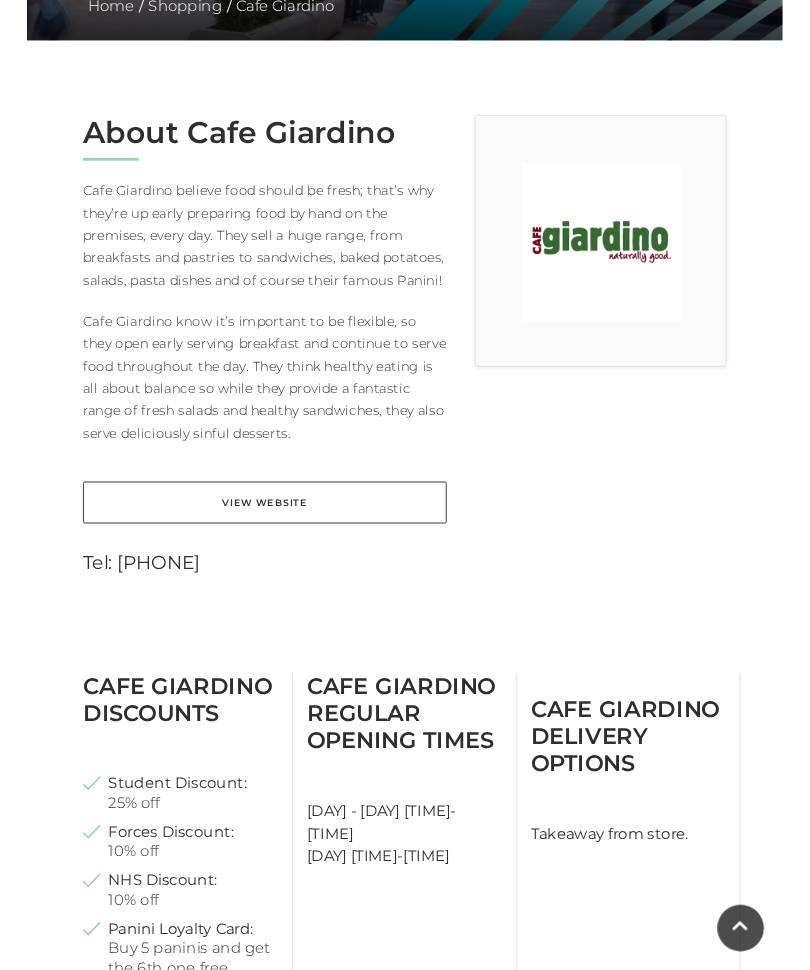 scroll, scrollTop: 527, scrollLeft: 0, axis: vertical 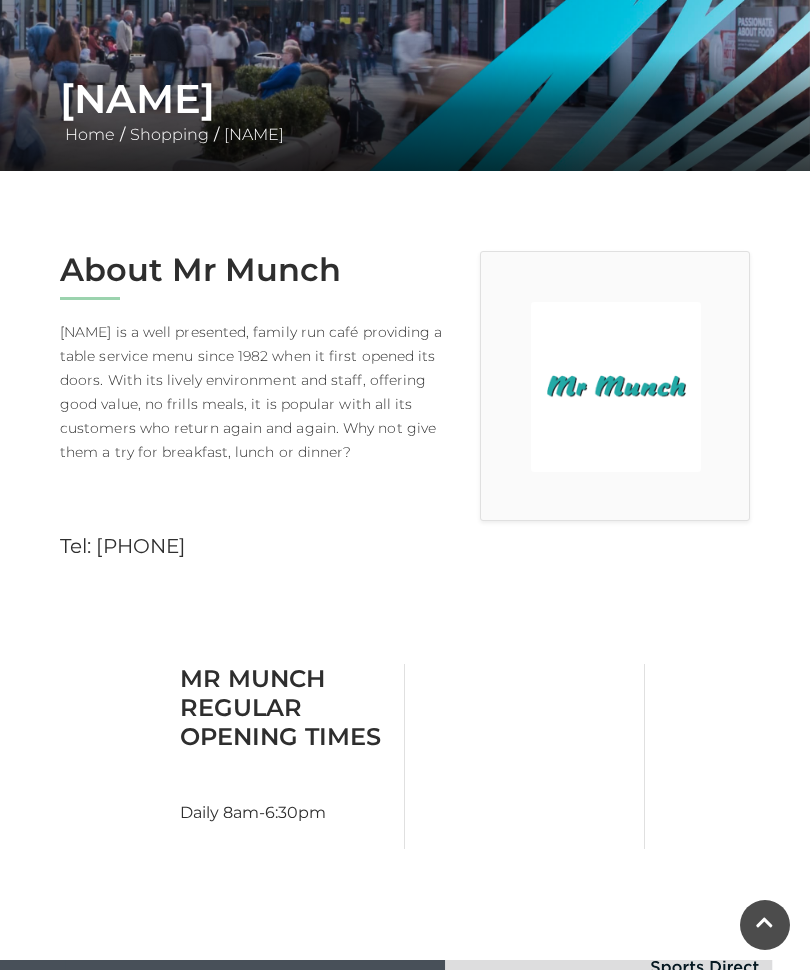 click at bounding box center [616, 387] 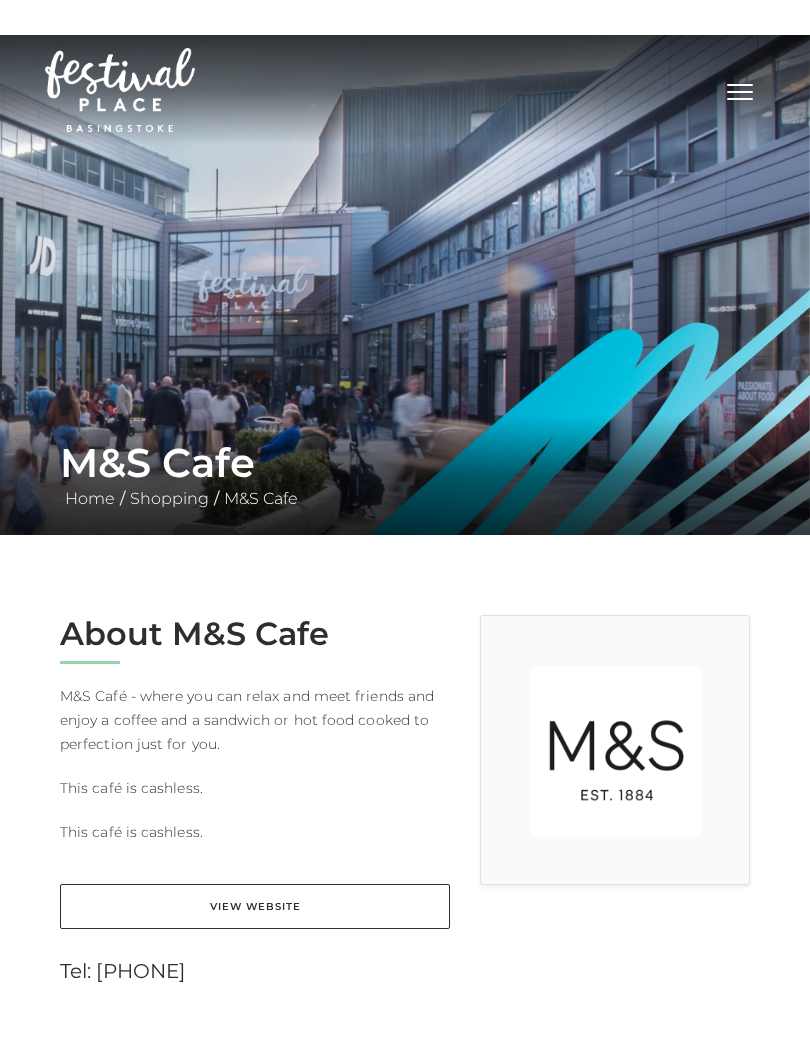 scroll, scrollTop: 0, scrollLeft: 0, axis: both 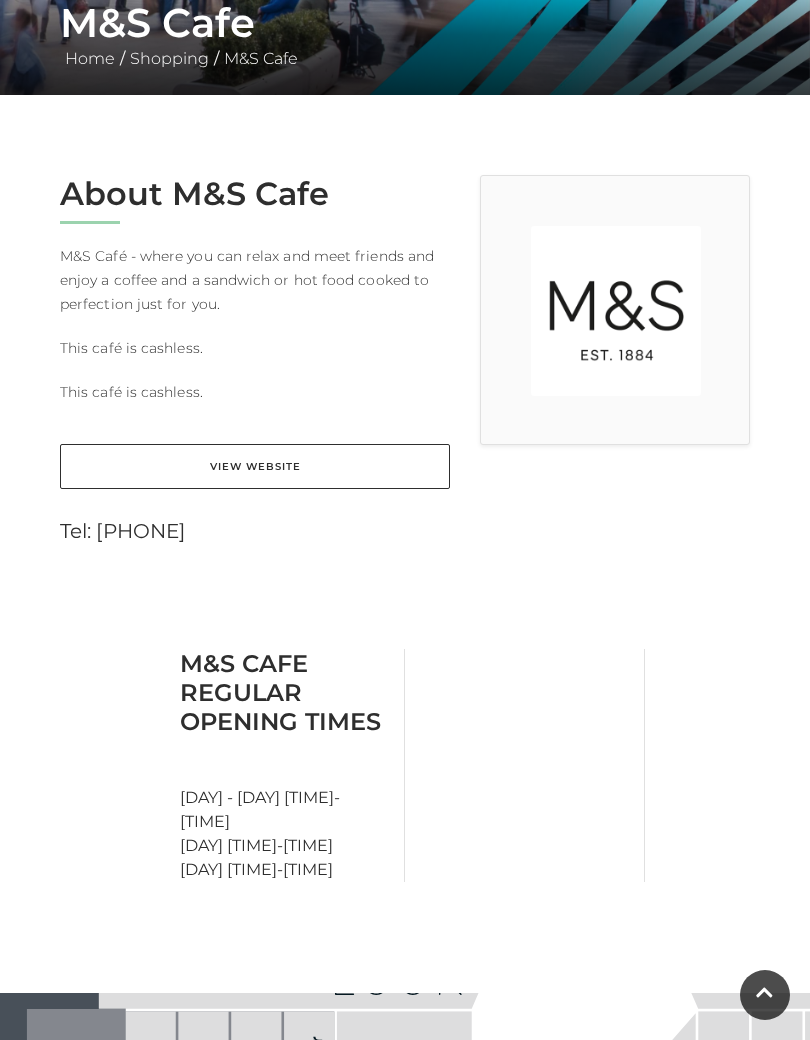 click on "View Website" at bounding box center (255, 466) 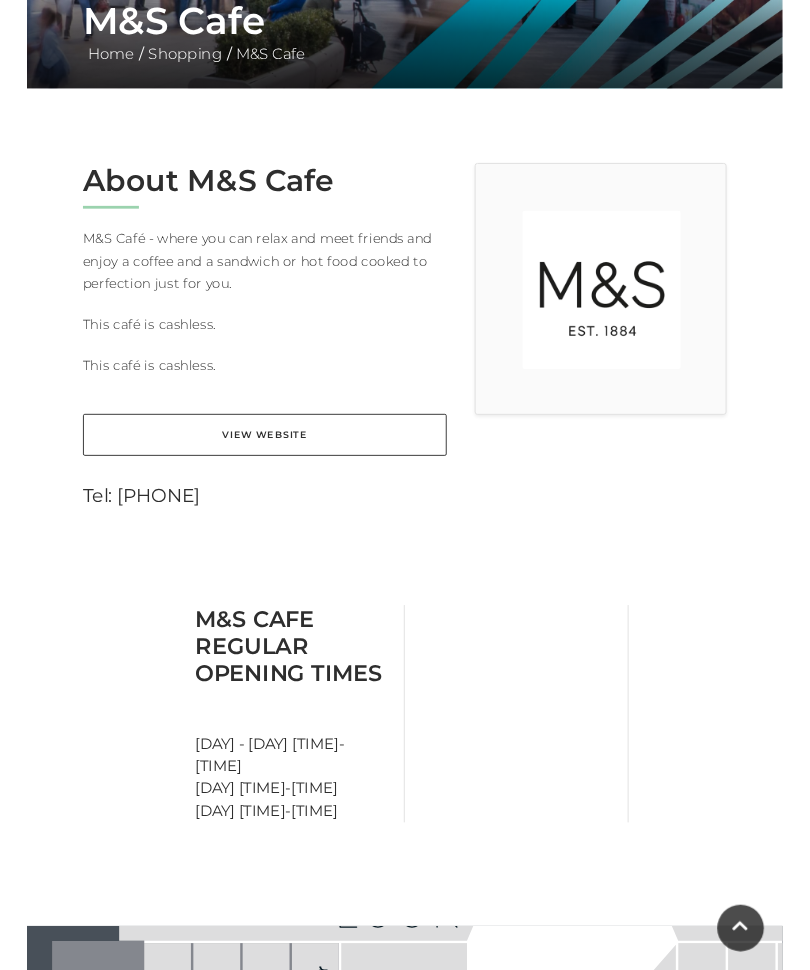scroll, scrollTop: 475, scrollLeft: 0, axis: vertical 